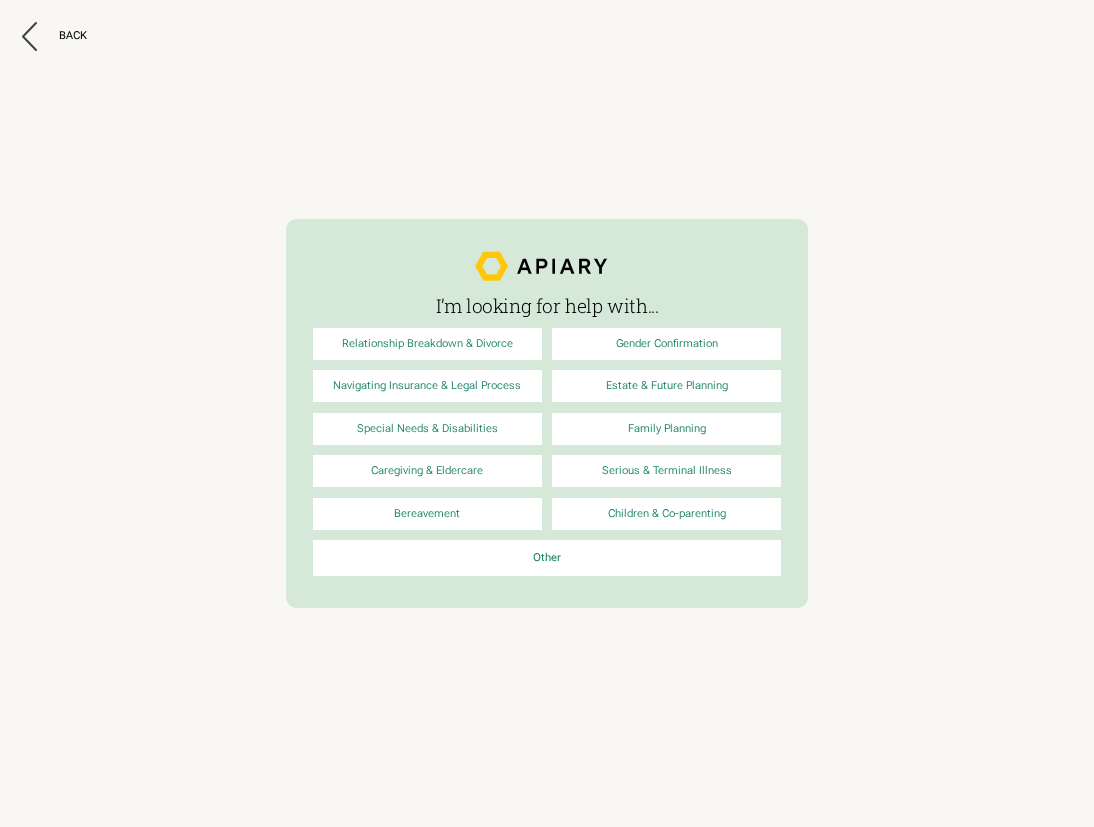 scroll, scrollTop: 0, scrollLeft: 0, axis: both 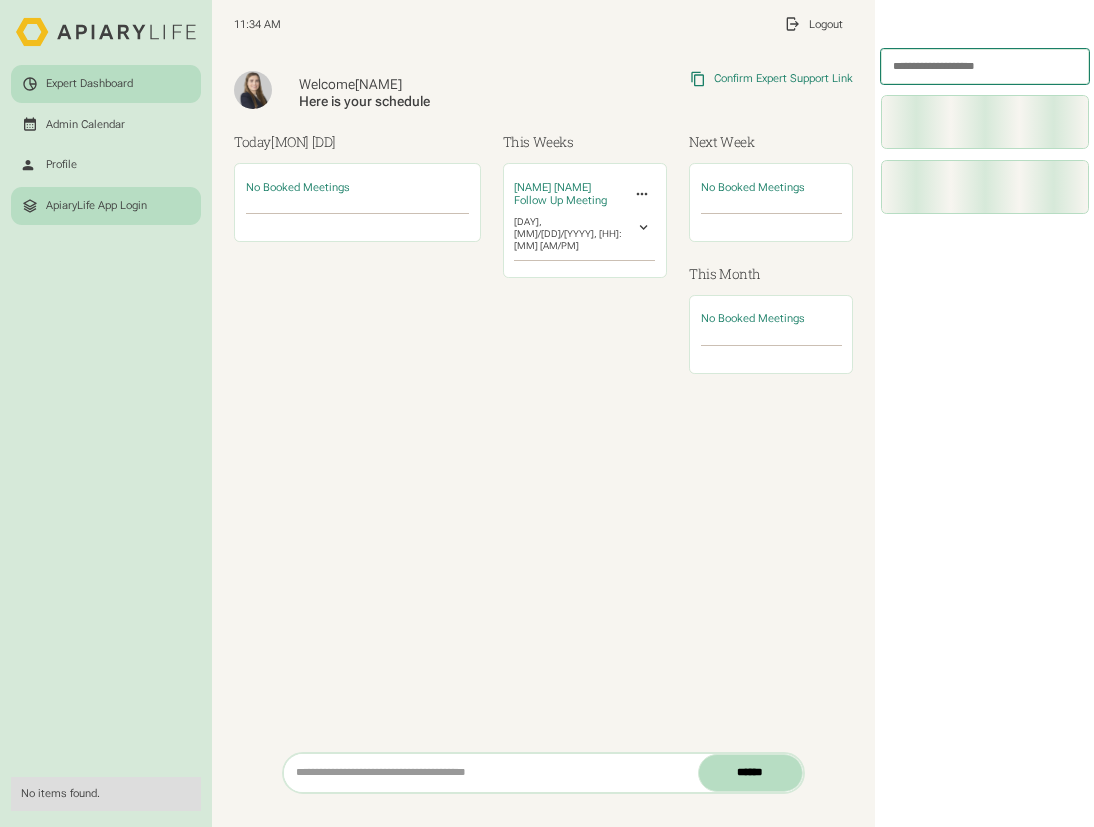 click on "ApiaryLife App Login" at bounding box center (96, 206) 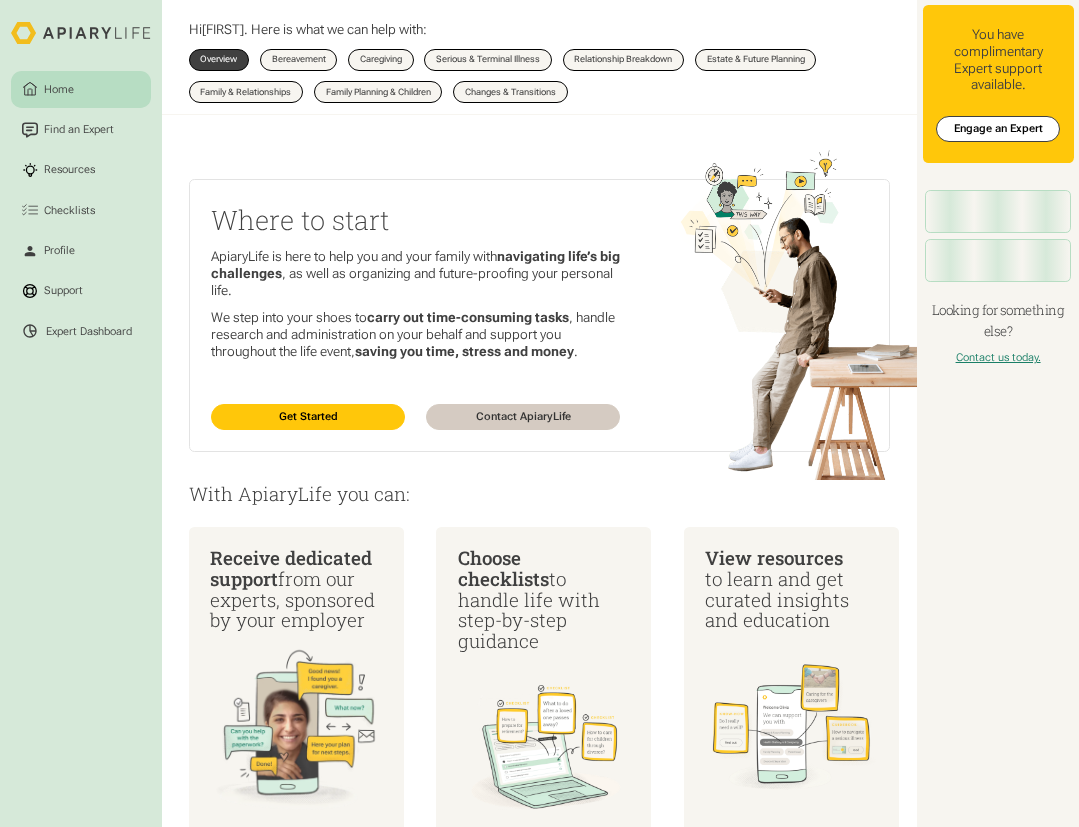 scroll, scrollTop: 0, scrollLeft: 0, axis: both 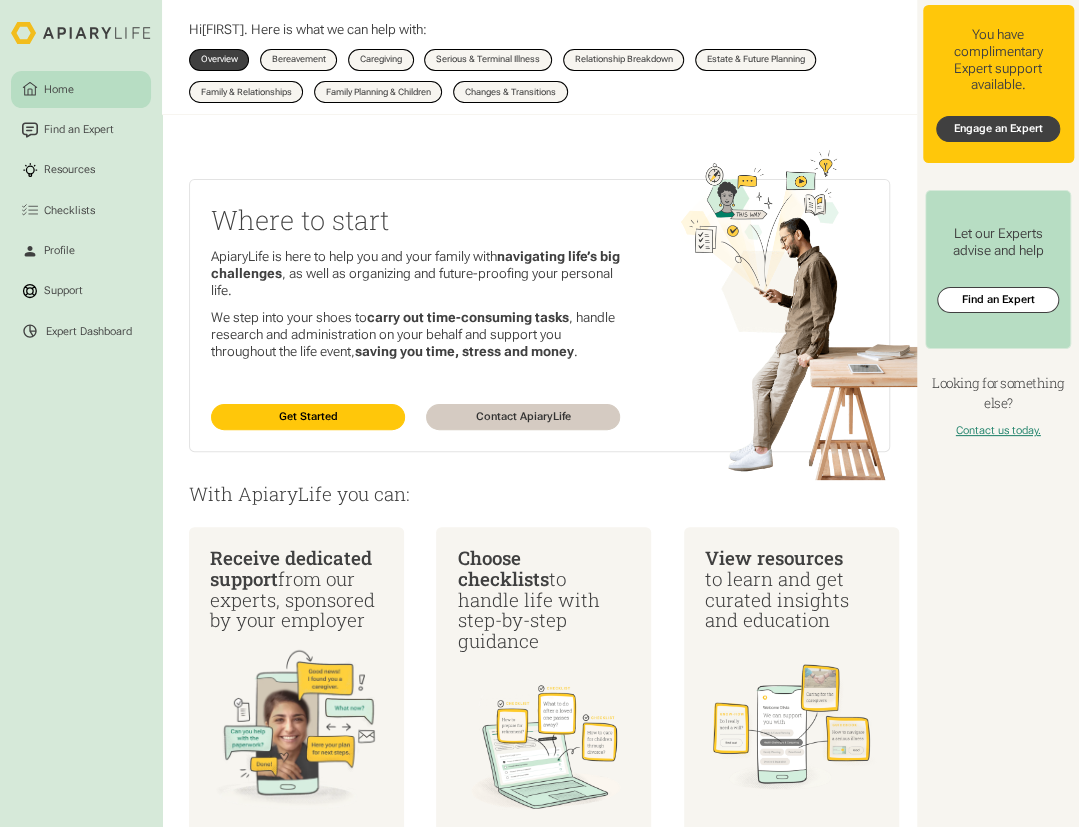 click on "Engage an Expert" at bounding box center (997, 129) 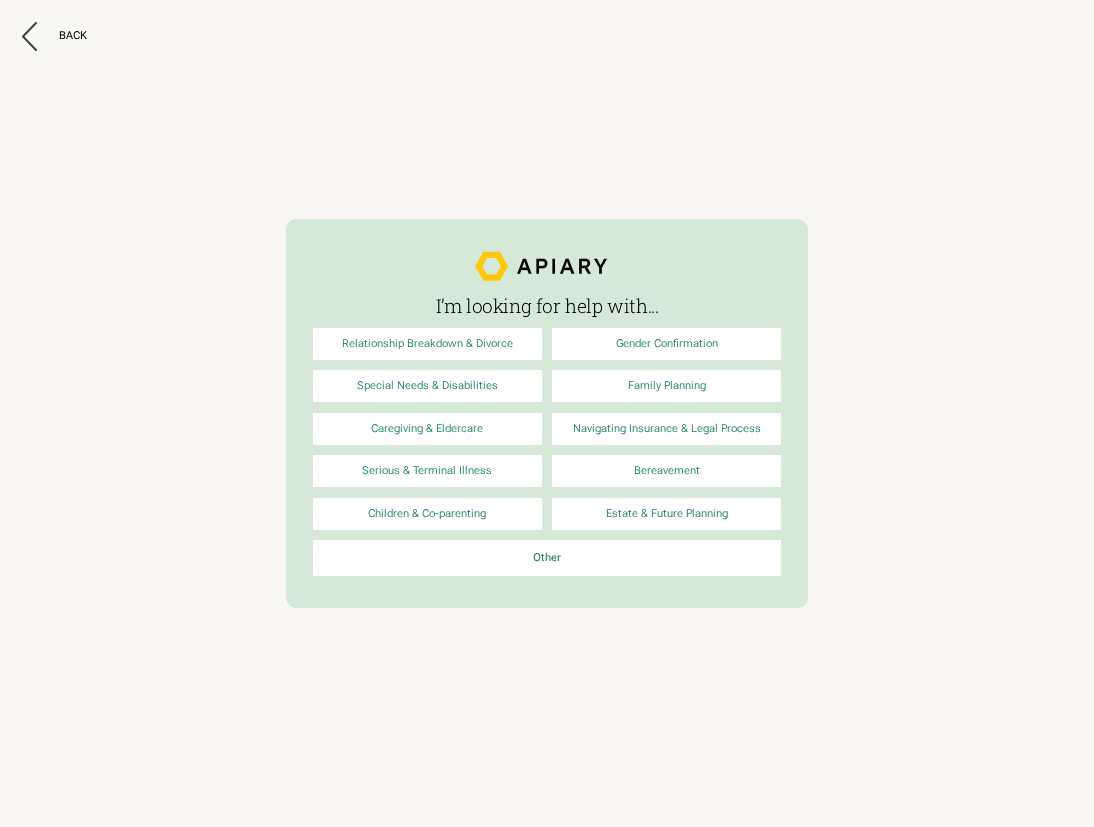 scroll, scrollTop: 0, scrollLeft: 0, axis: both 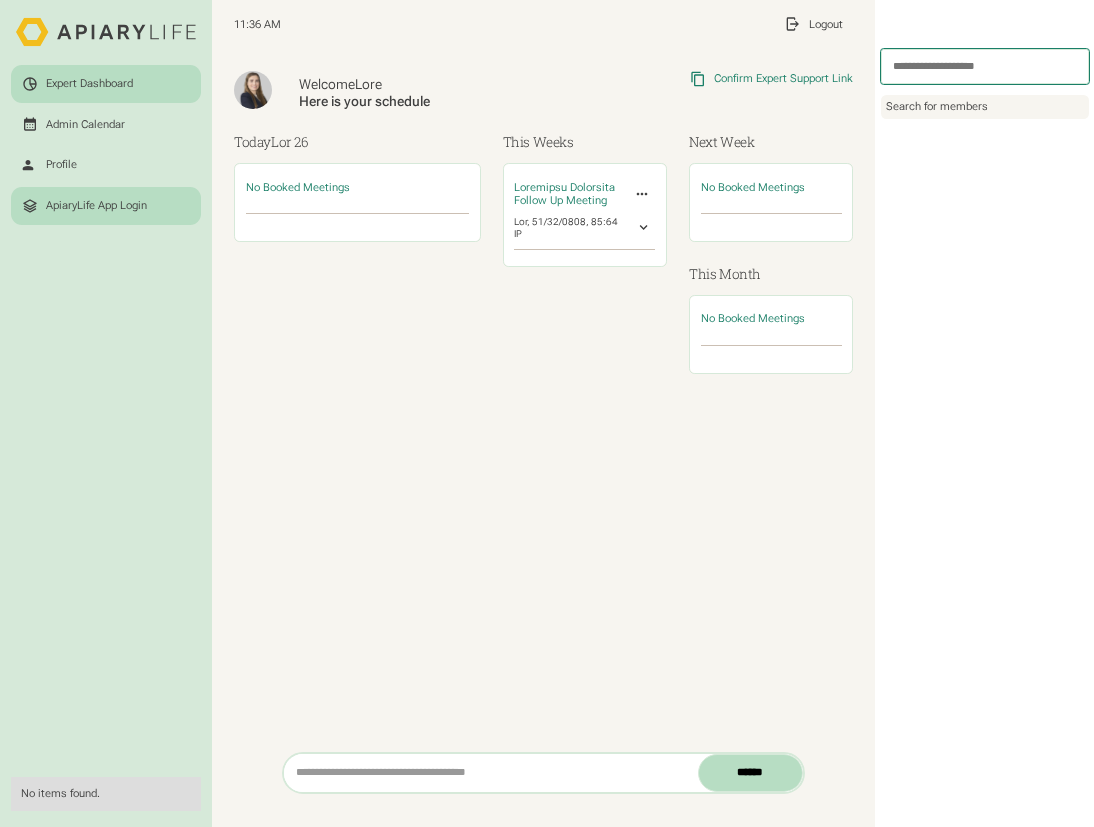 click on "ApiaryLife App Login" at bounding box center (96, 206) 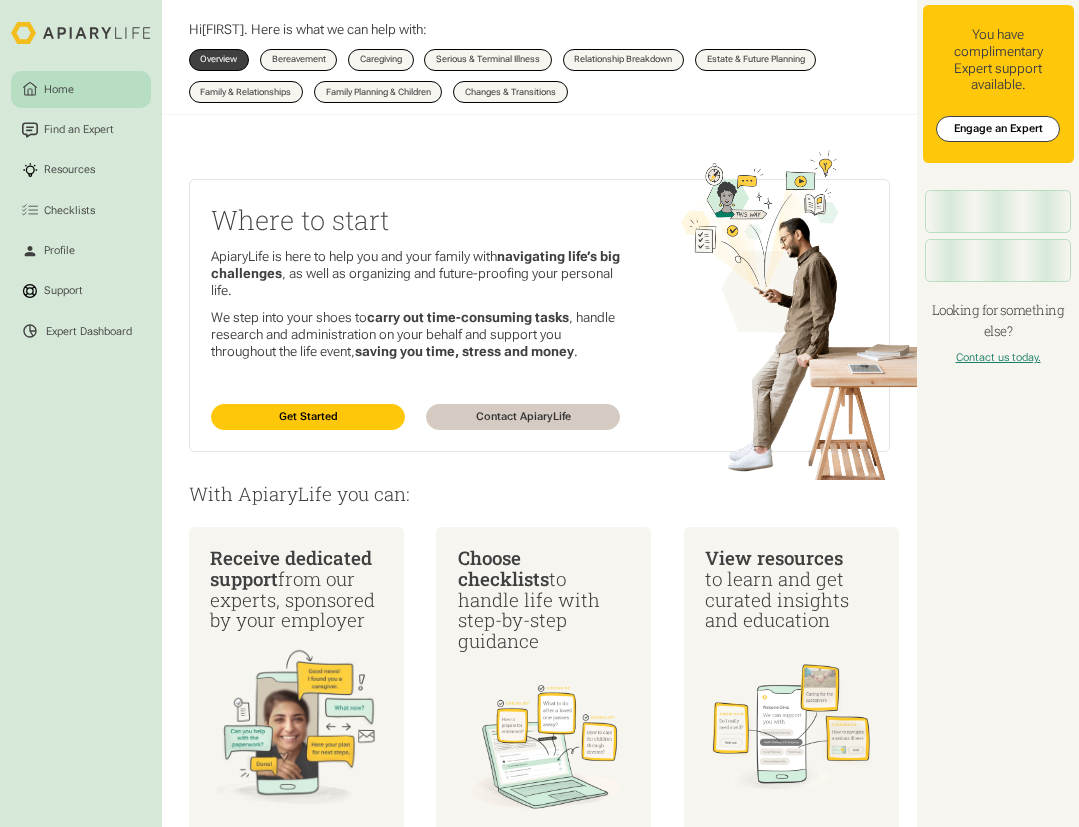 scroll, scrollTop: 0, scrollLeft: 0, axis: both 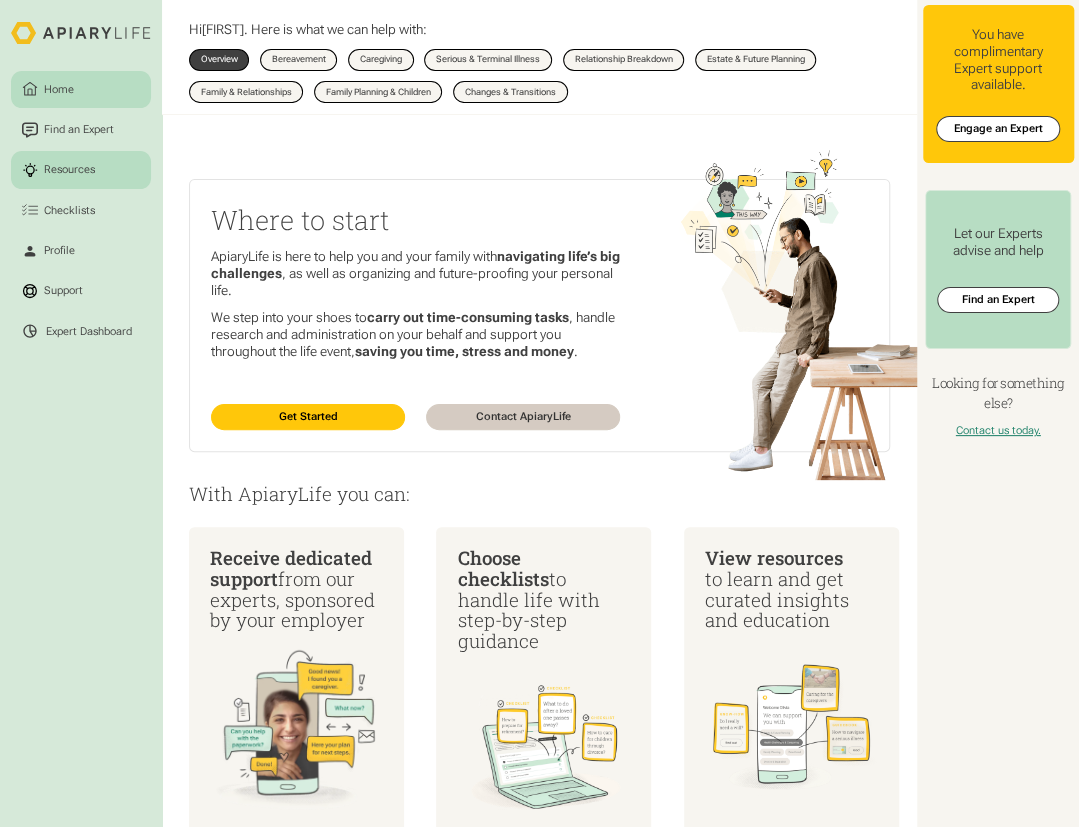 click on "Resources" at bounding box center [70, 170] 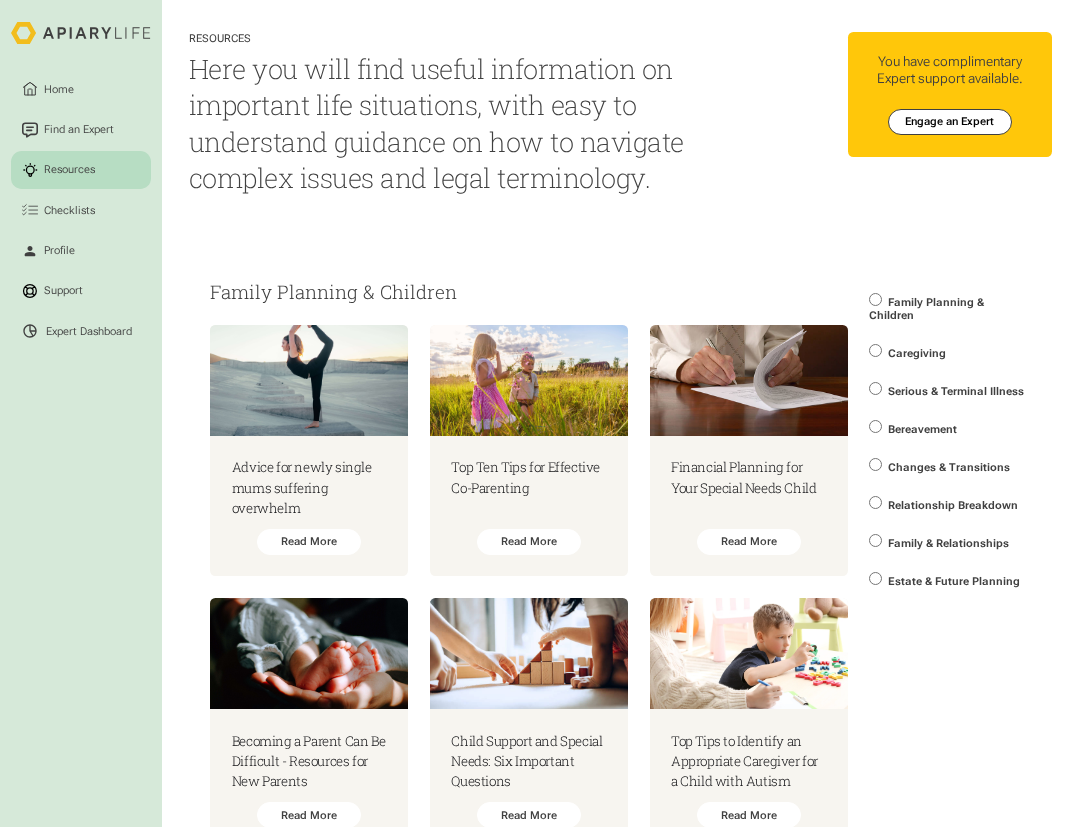 scroll, scrollTop: 0, scrollLeft: 0, axis: both 